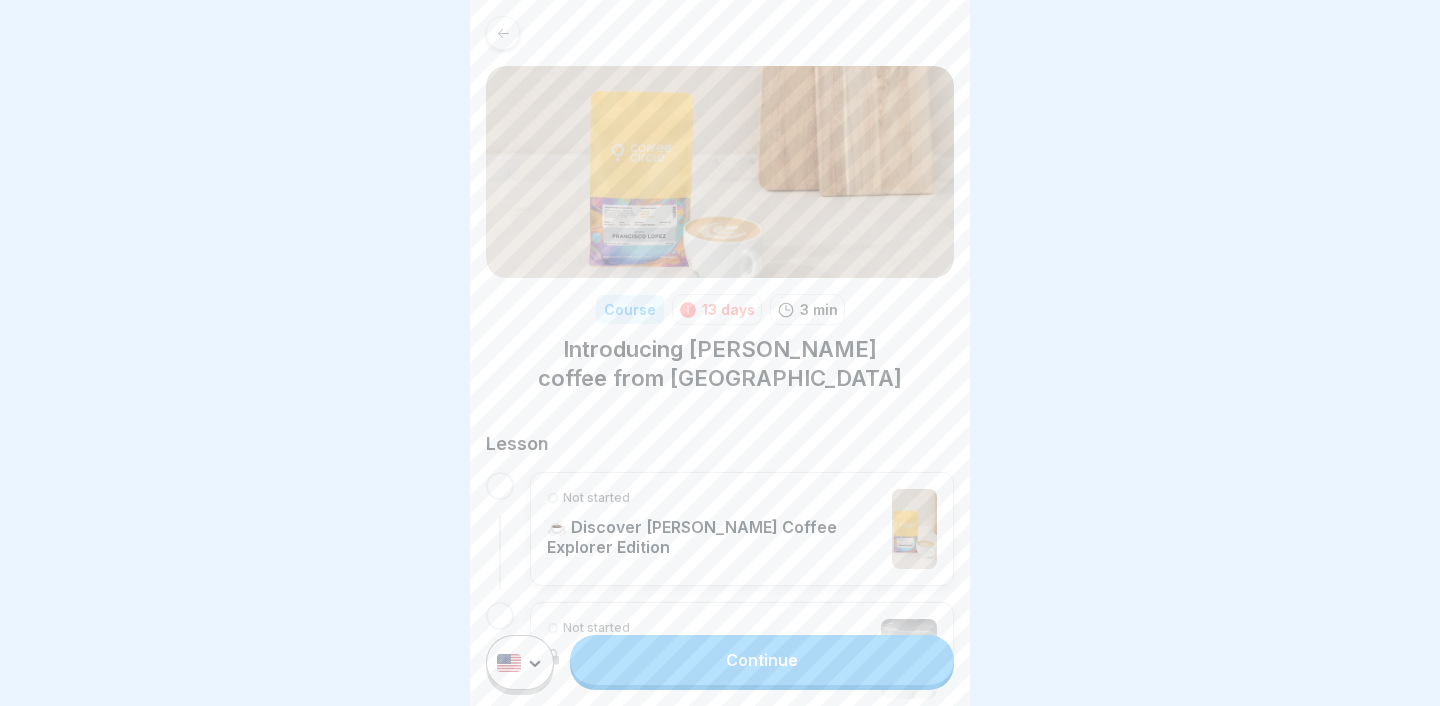 scroll, scrollTop: 0, scrollLeft: 0, axis: both 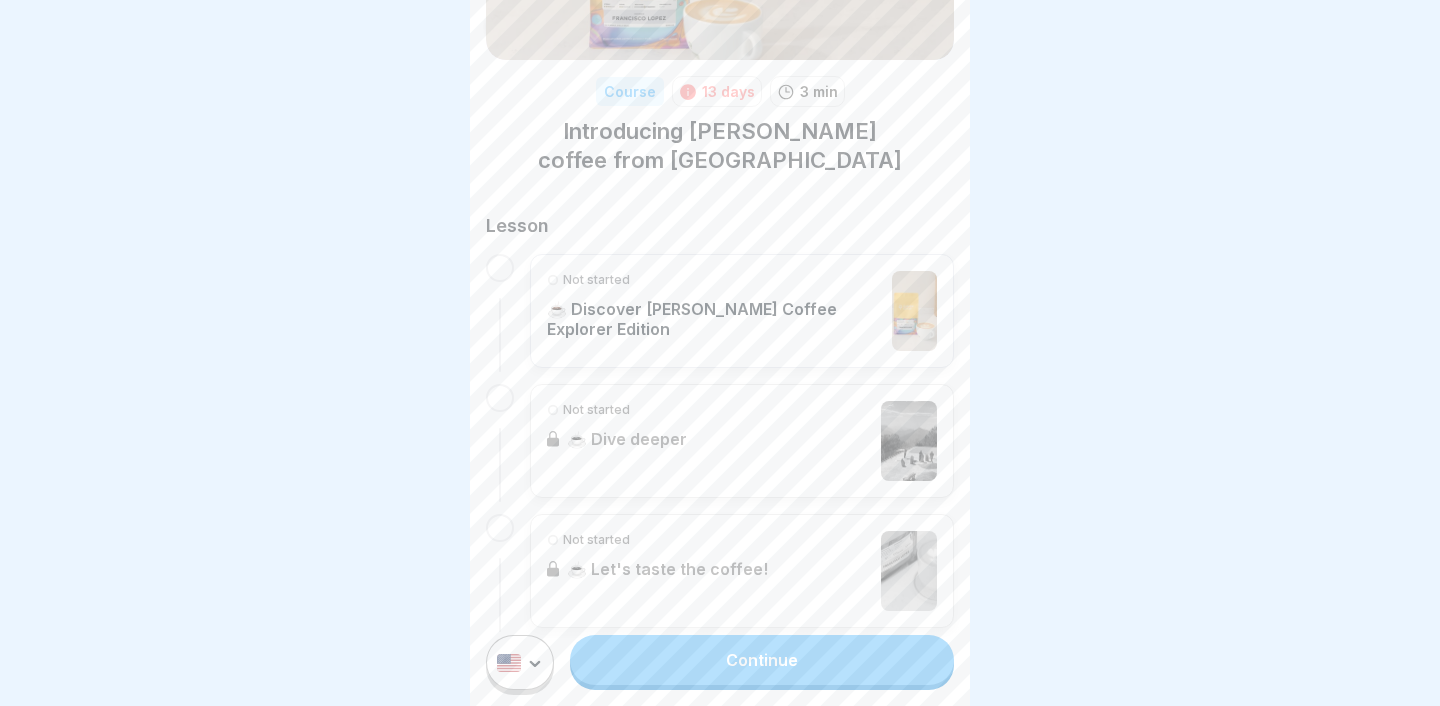 click on "Not started" at bounding box center (596, 280) 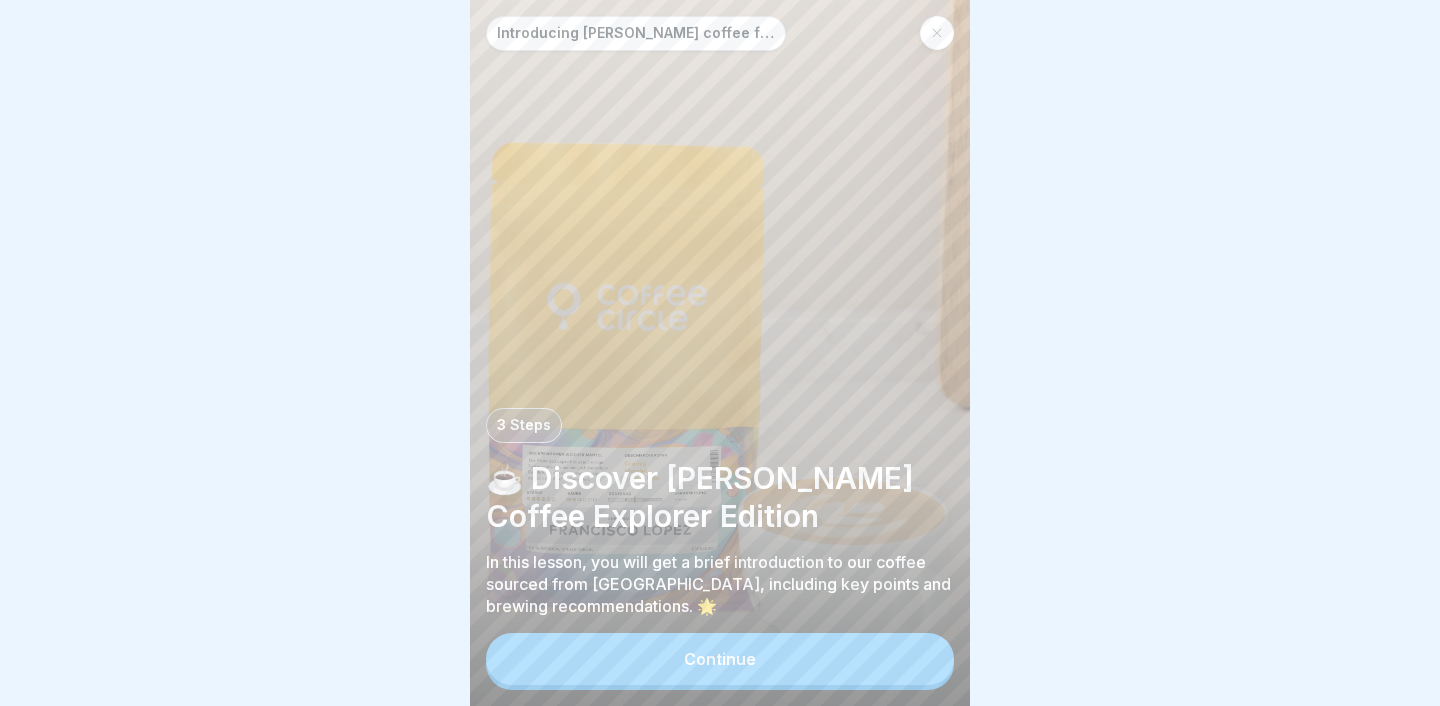 click on "Continue" at bounding box center [720, 659] 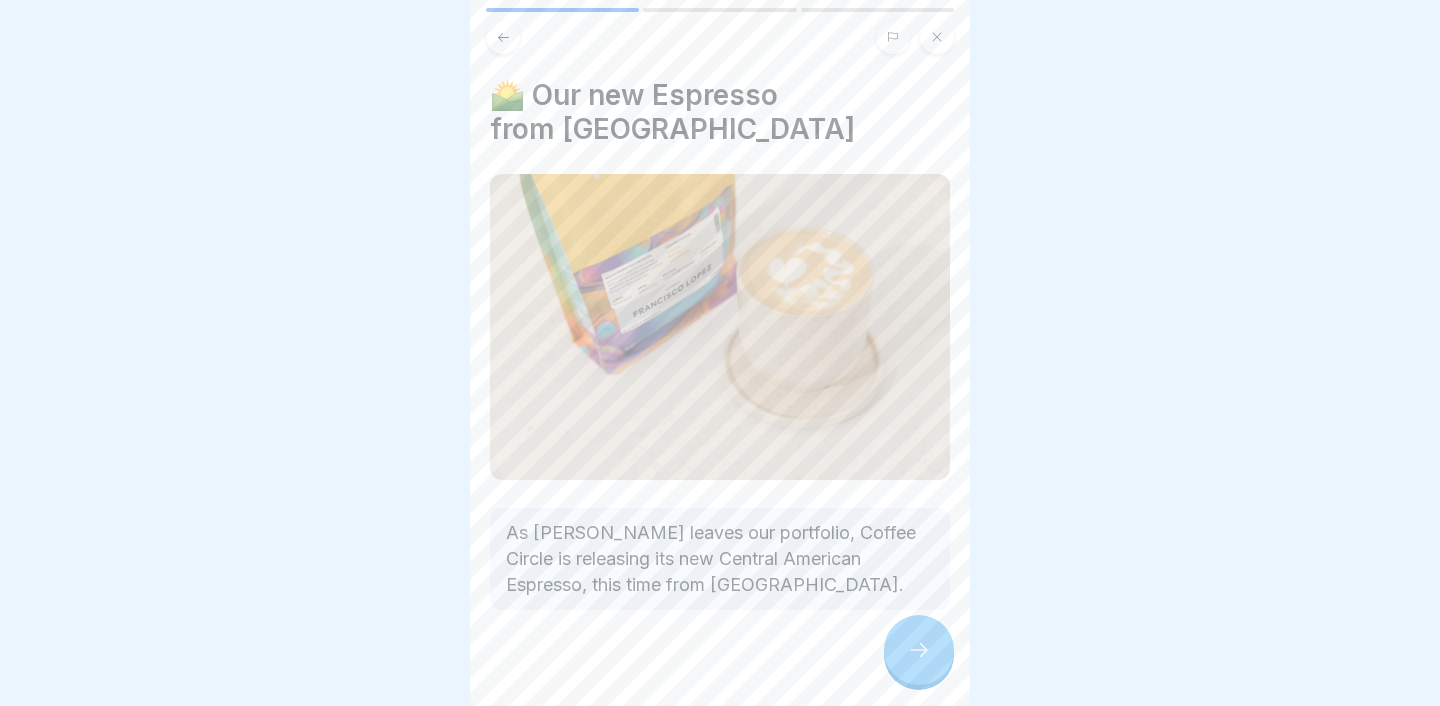 click at bounding box center (919, 650) 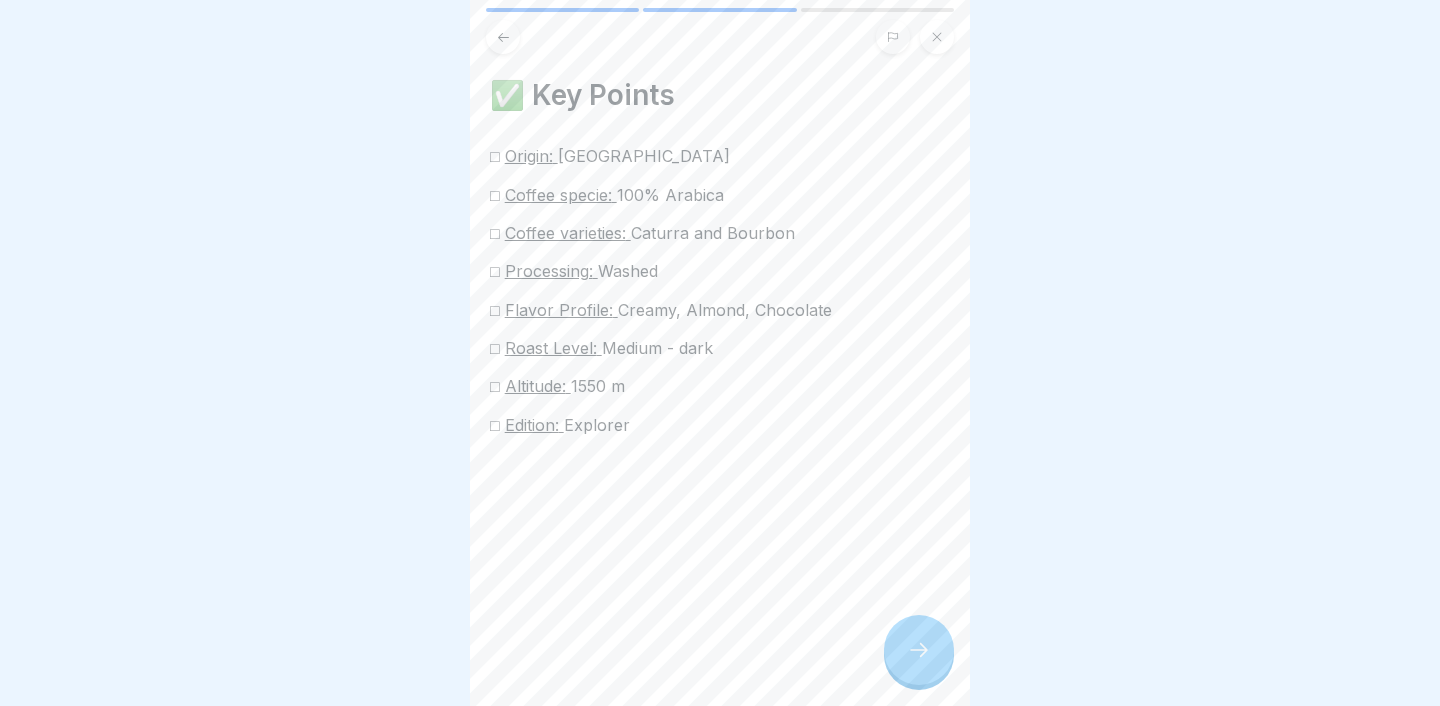 click at bounding box center [919, 650] 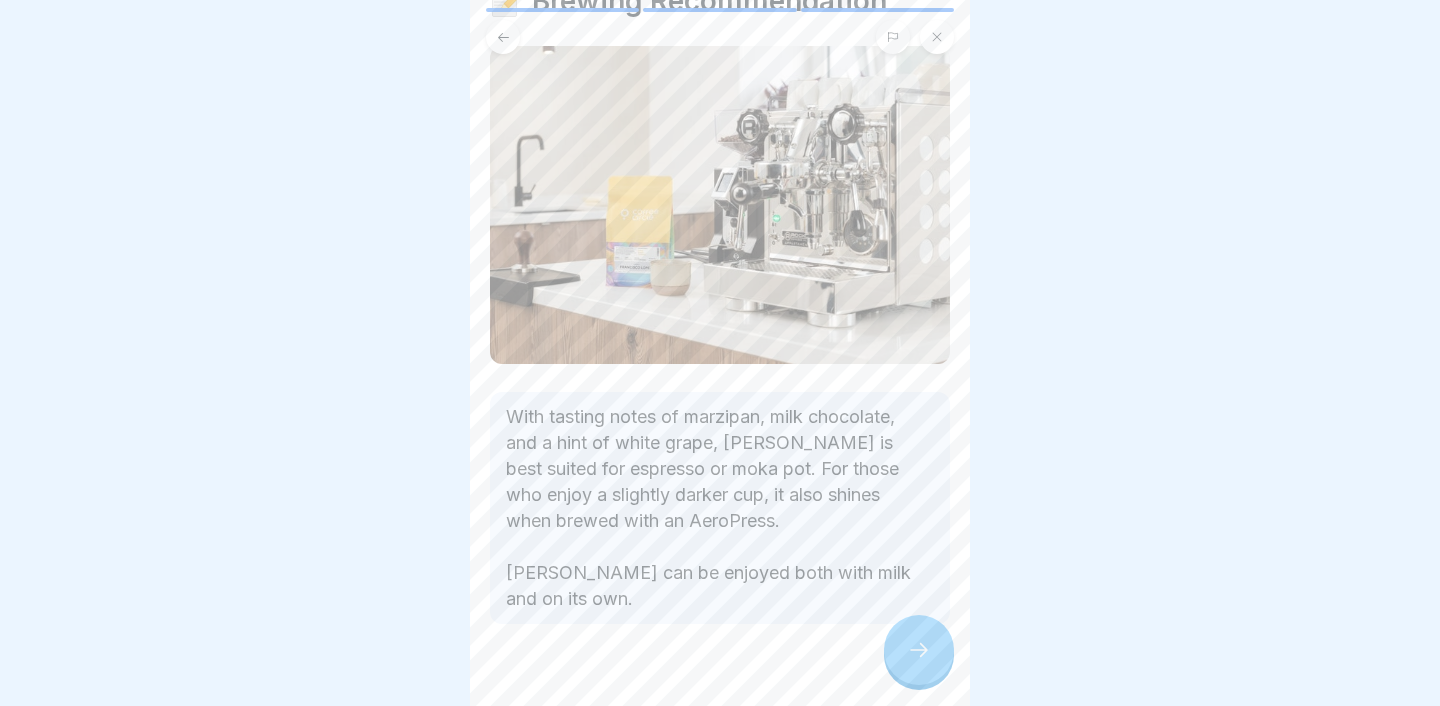 scroll, scrollTop: 119, scrollLeft: 0, axis: vertical 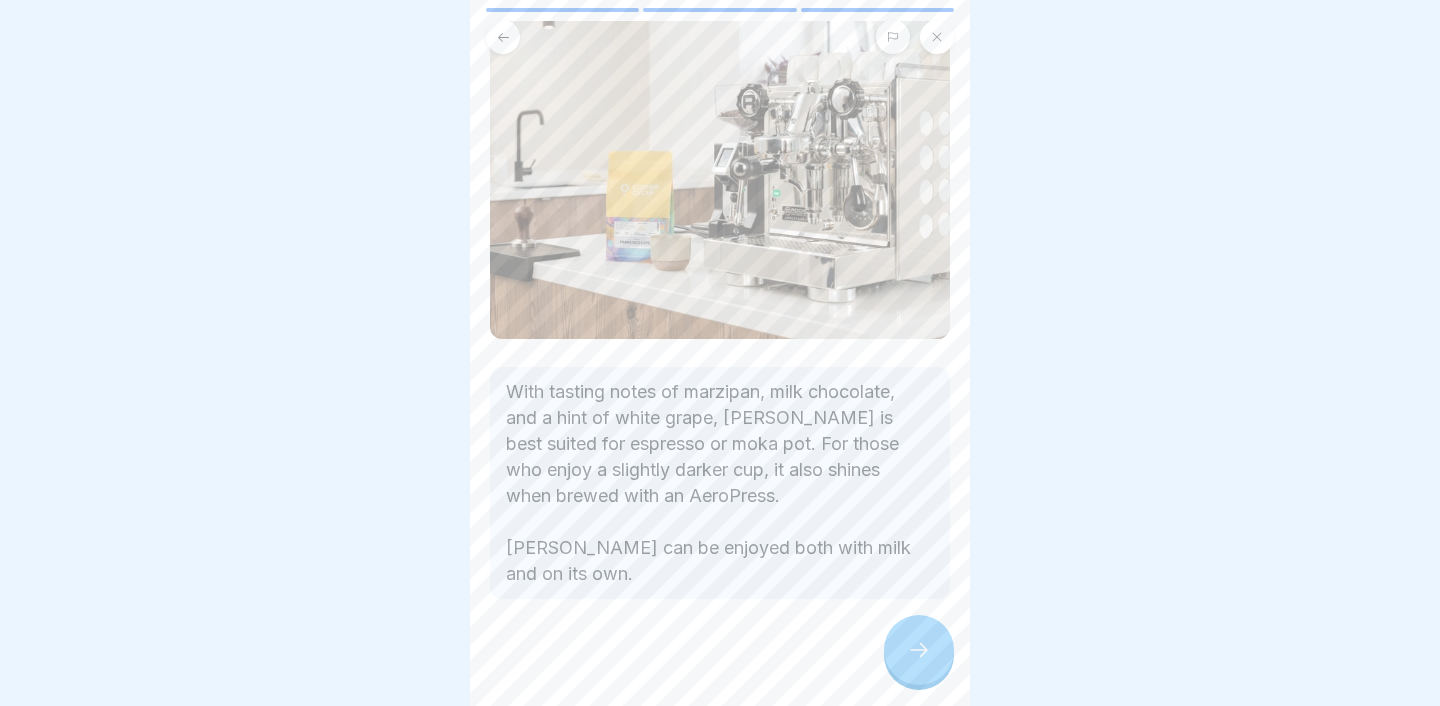 click at bounding box center [919, 650] 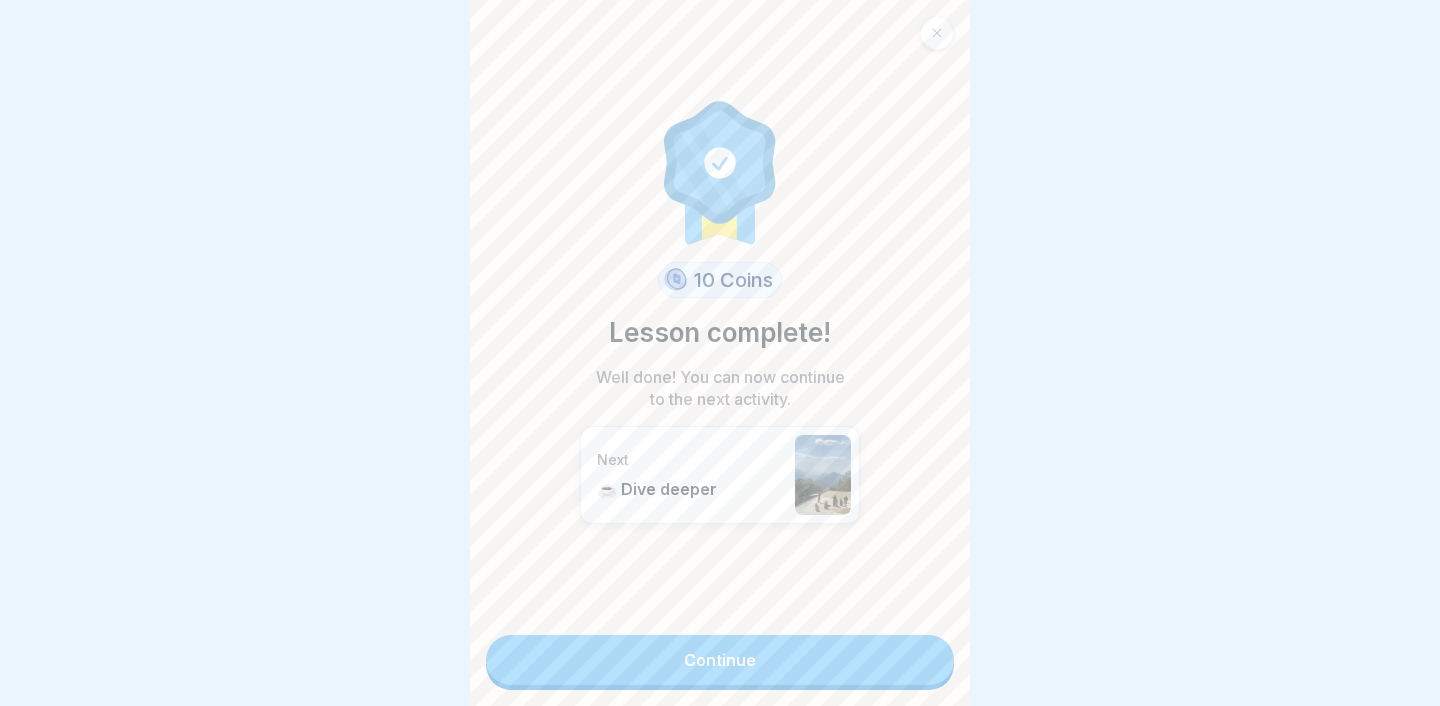 click on "Continue" at bounding box center [720, 660] 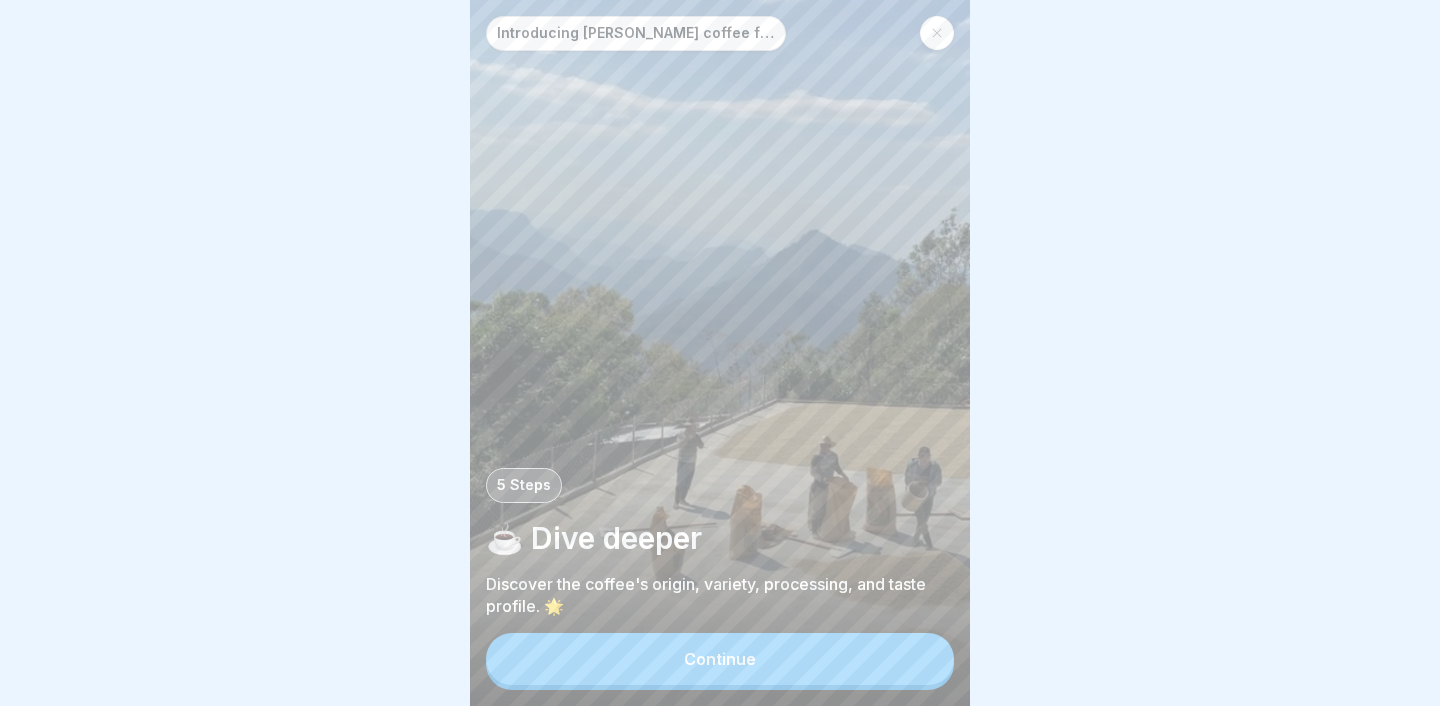click on "Continue" at bounding box center [720, 659] 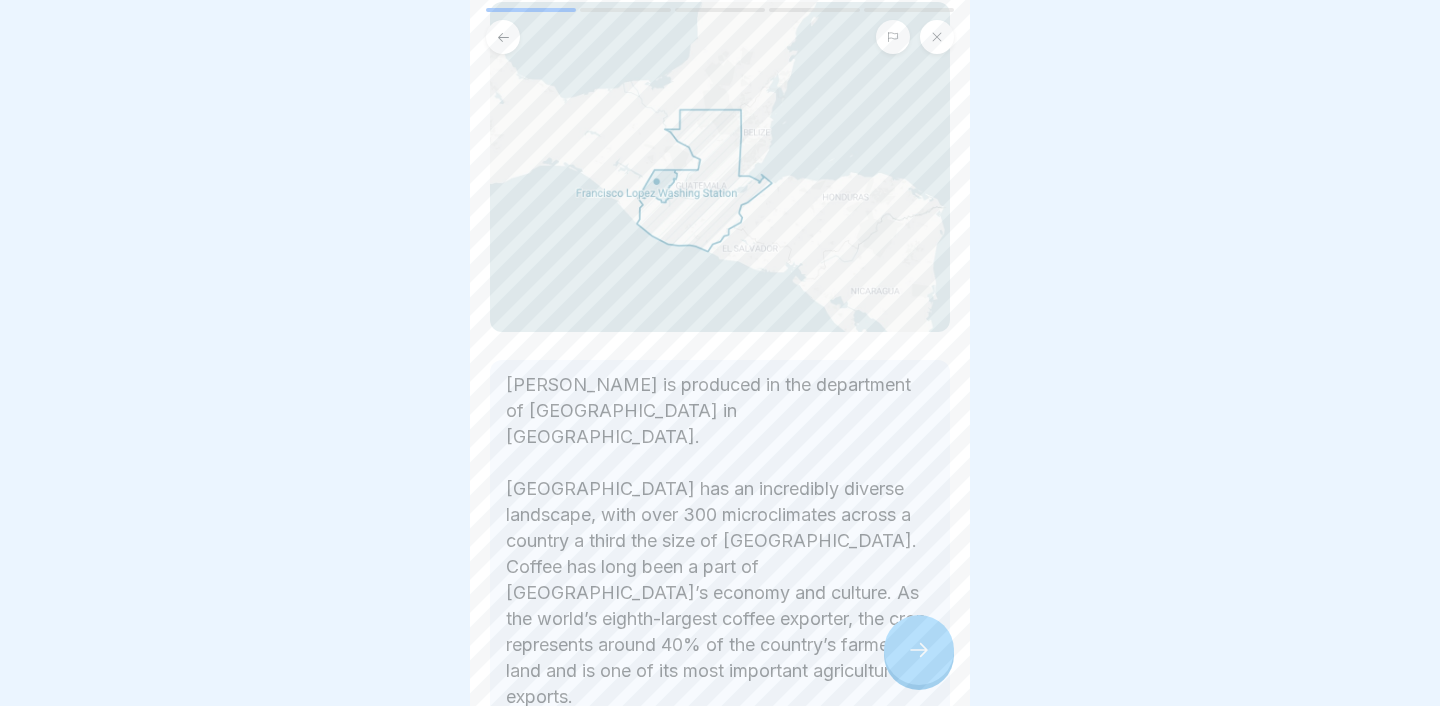 scroll, scrollTop: 142, scrollLeft: 0, axis: vertical 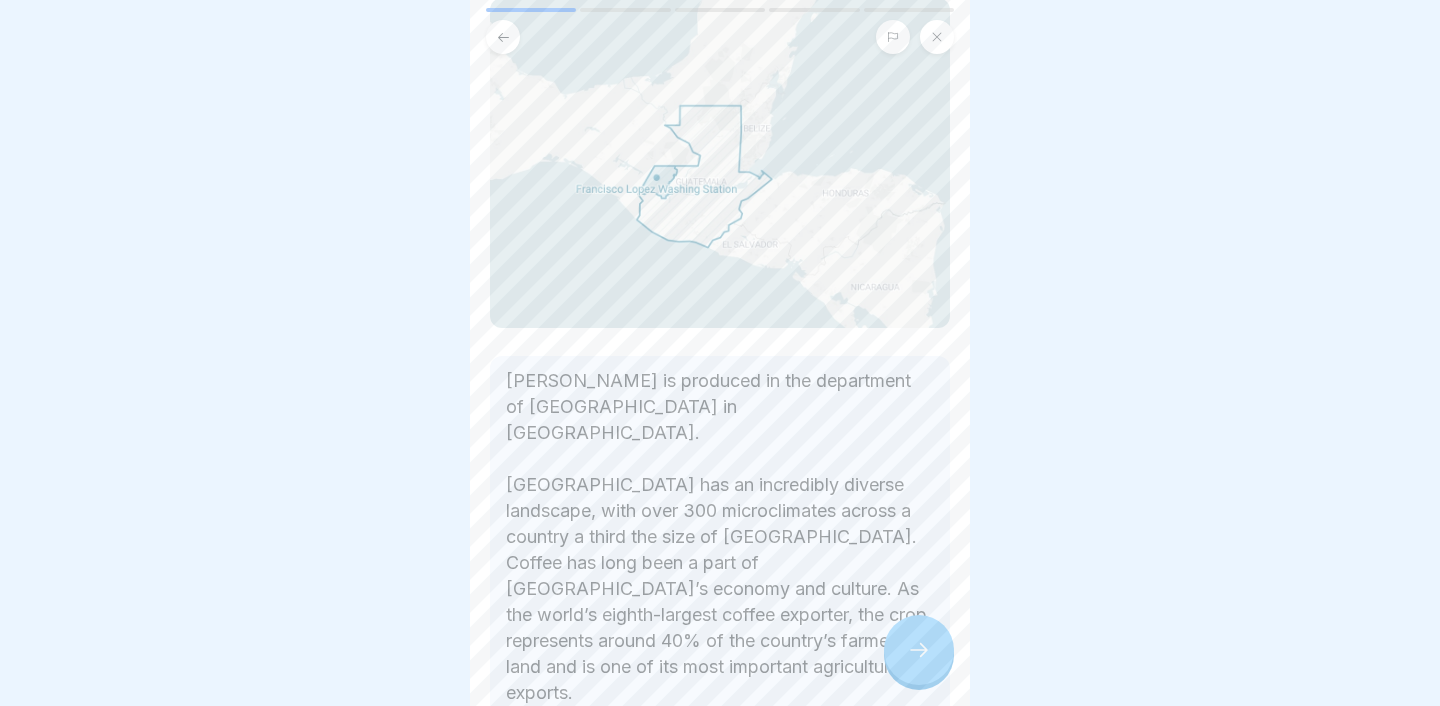 drag, startPoint x: 932, startPoint y: 645, endPoint x: 918, endPoint y: 652, distance: 15.652476 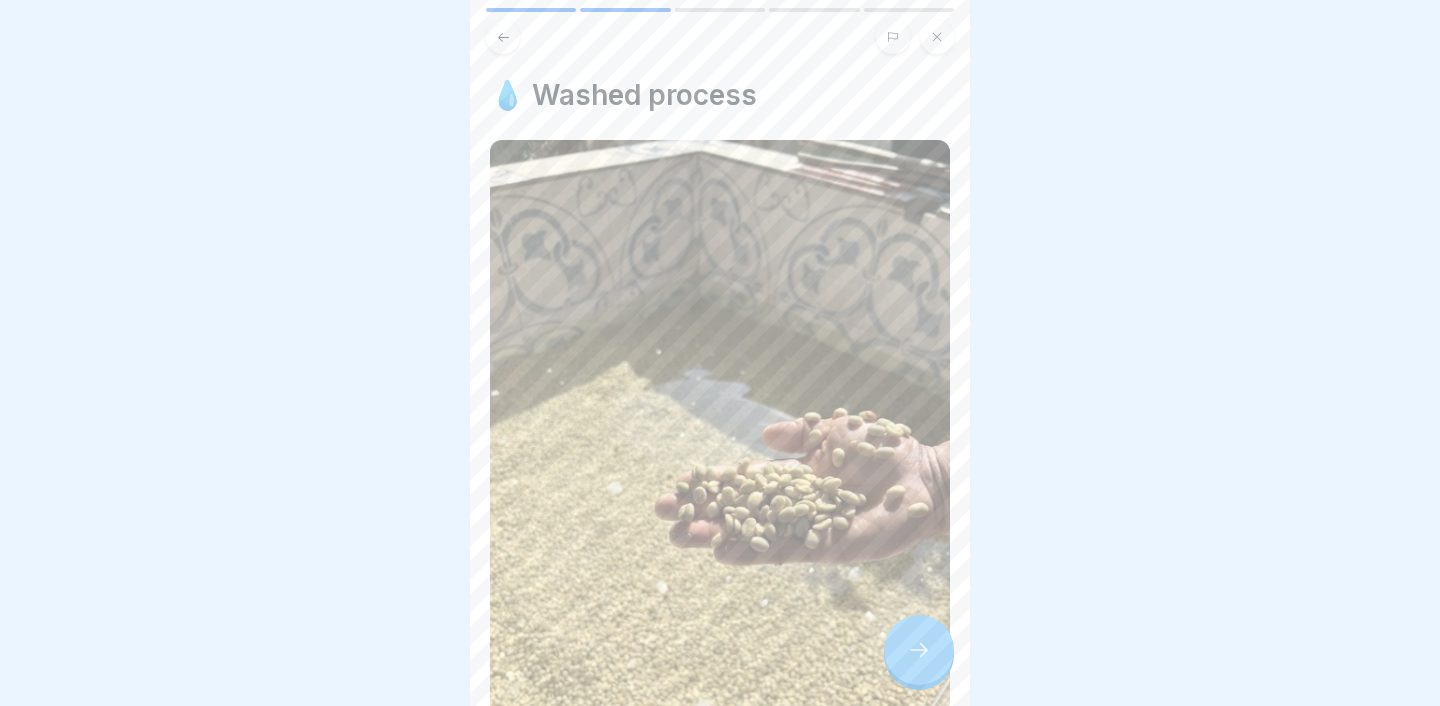 click 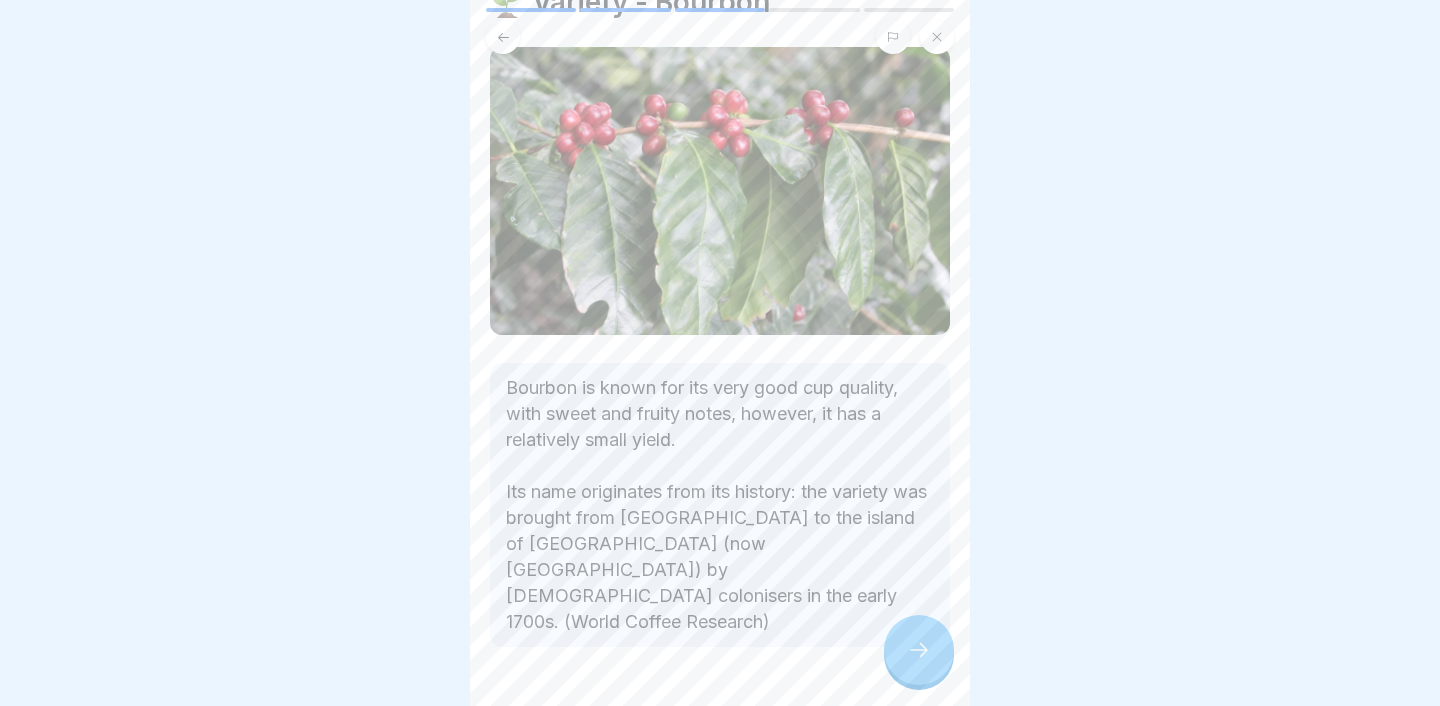 scroll, scrollTop: 103, scrollLeft: 0, axis: vertical 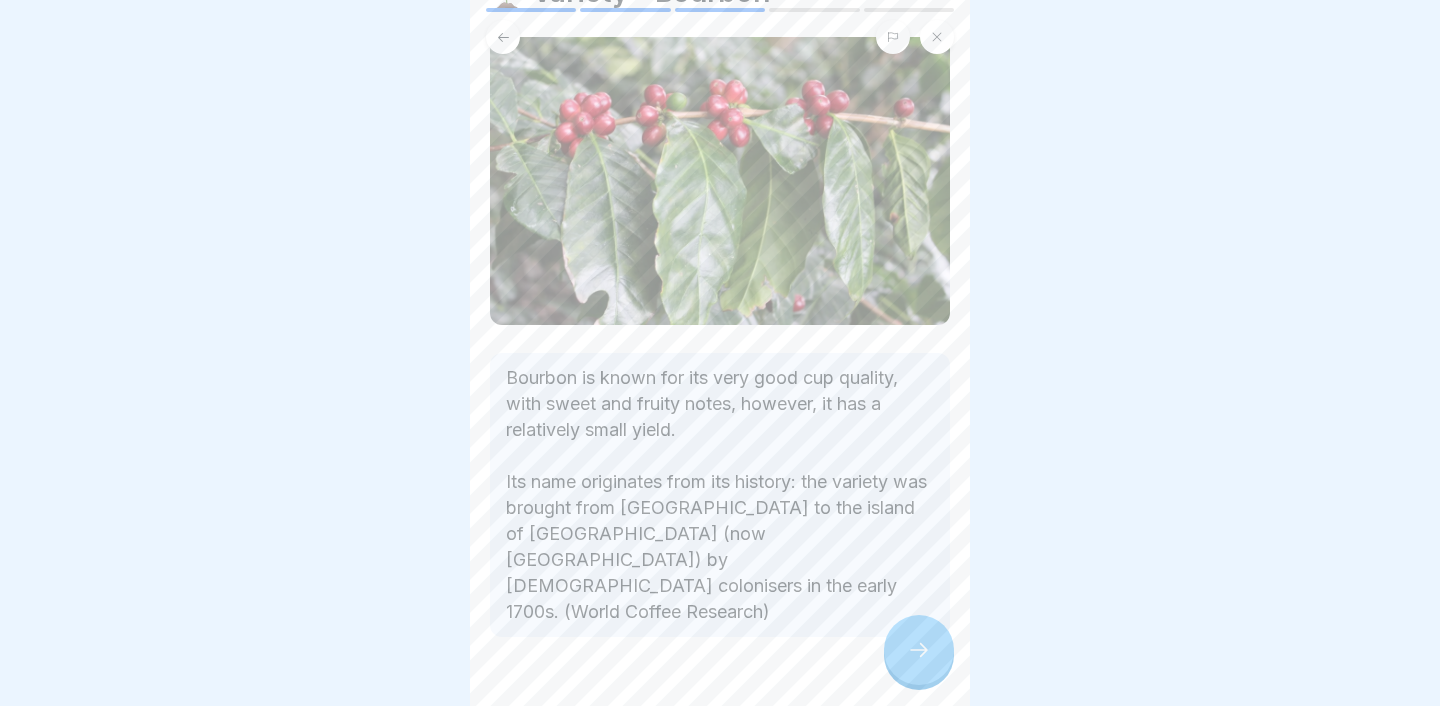 click 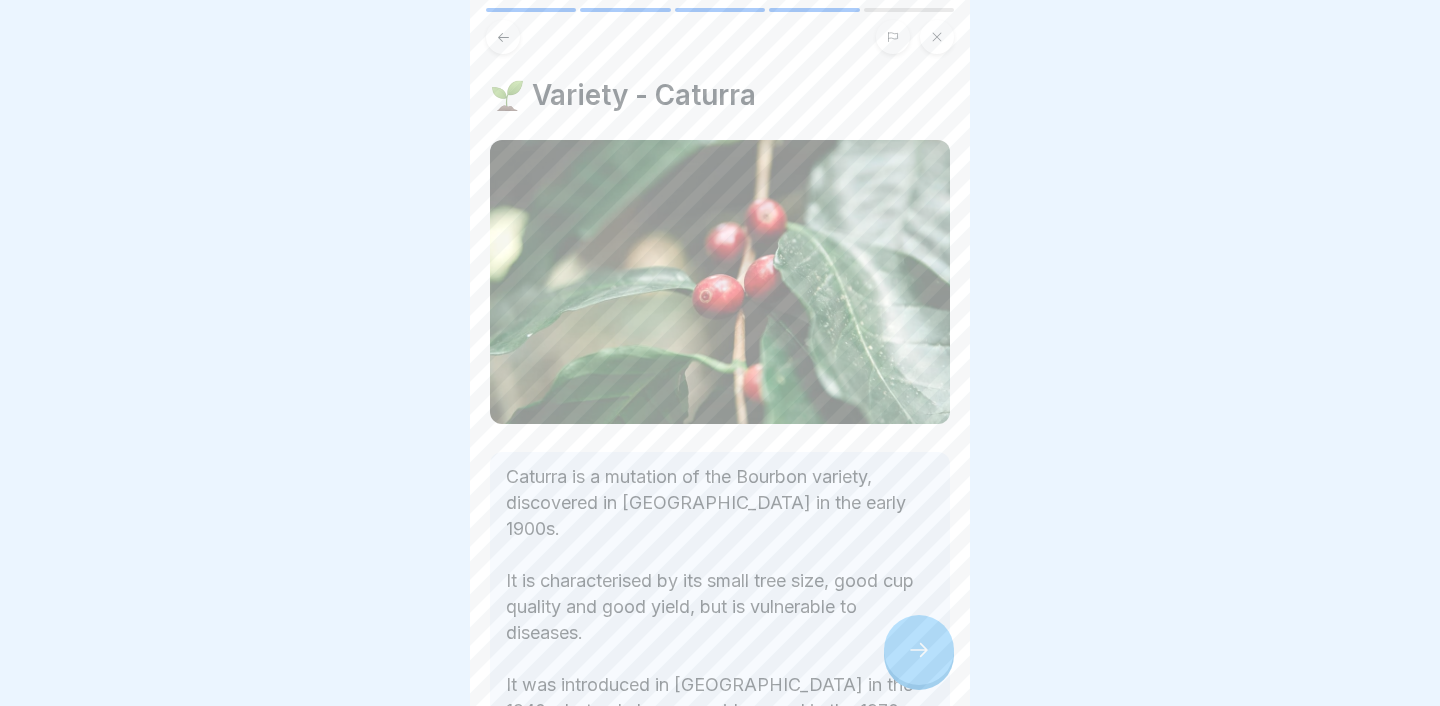scroll, scrollTop: 125, scrollLeft: 0, axis: vertical 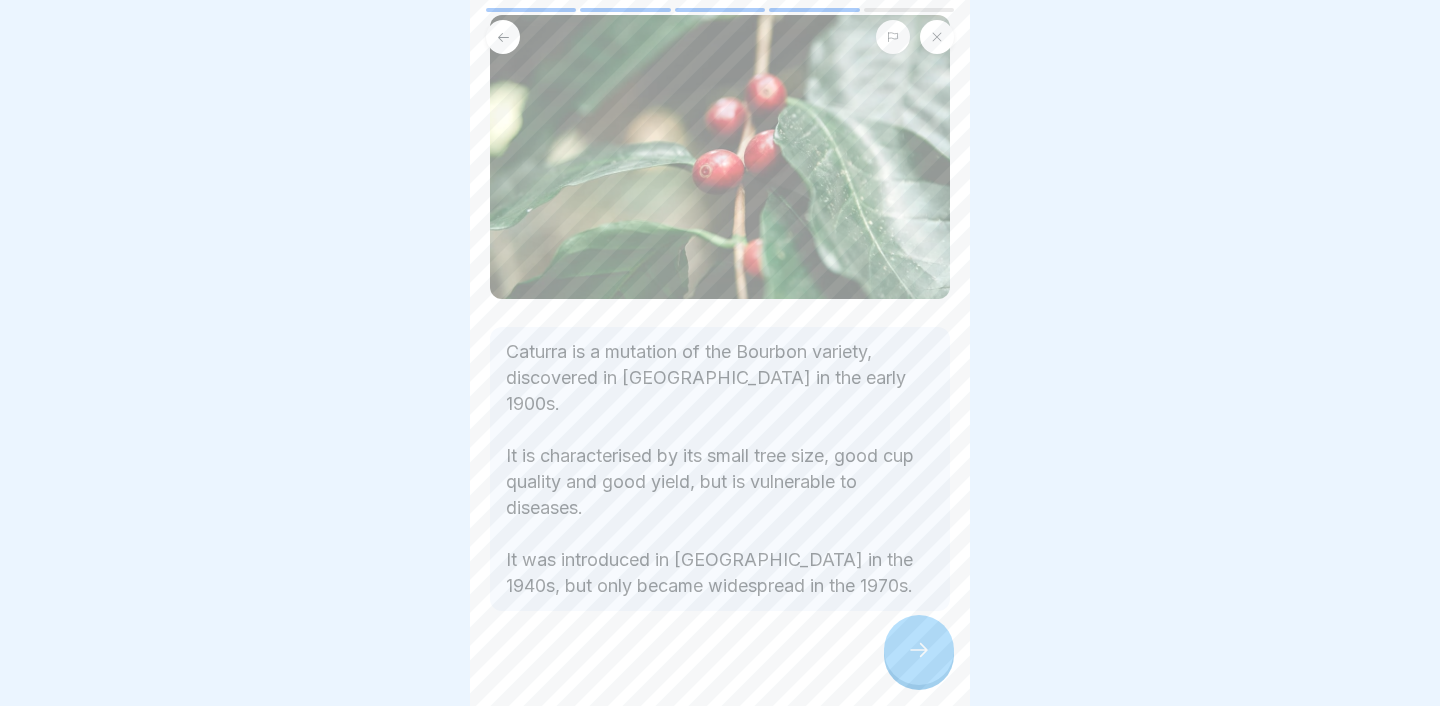 click at bounding box center (919, 650) 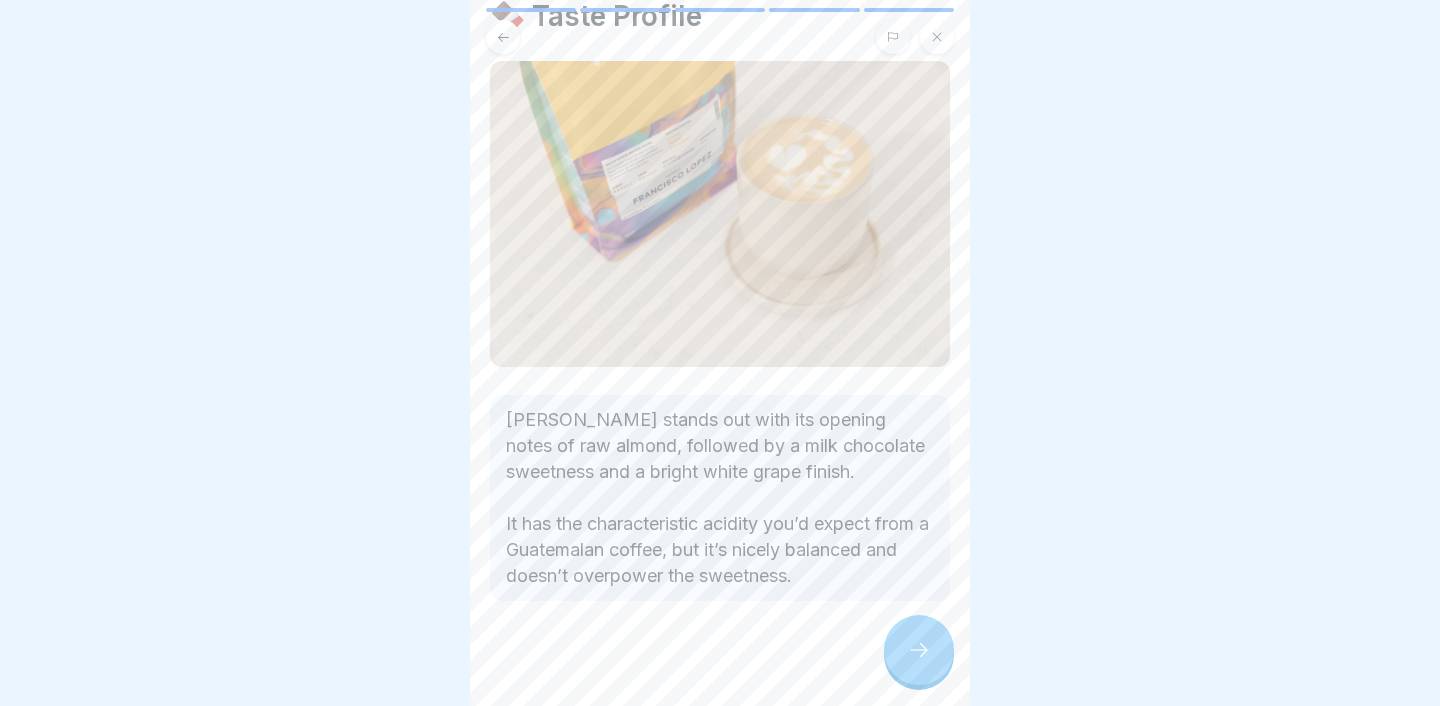 scroll, scrollTop: 121, scrollLeft: 0, axis: vertical 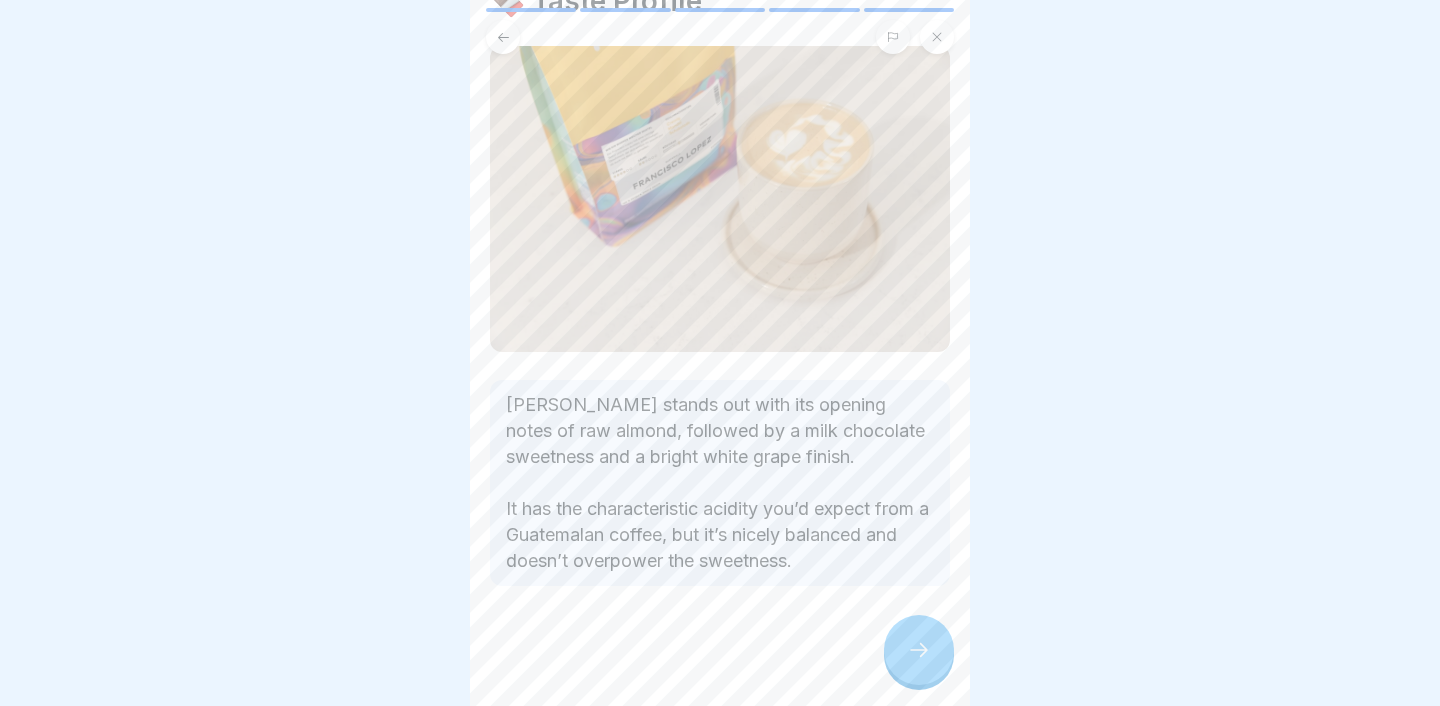 click 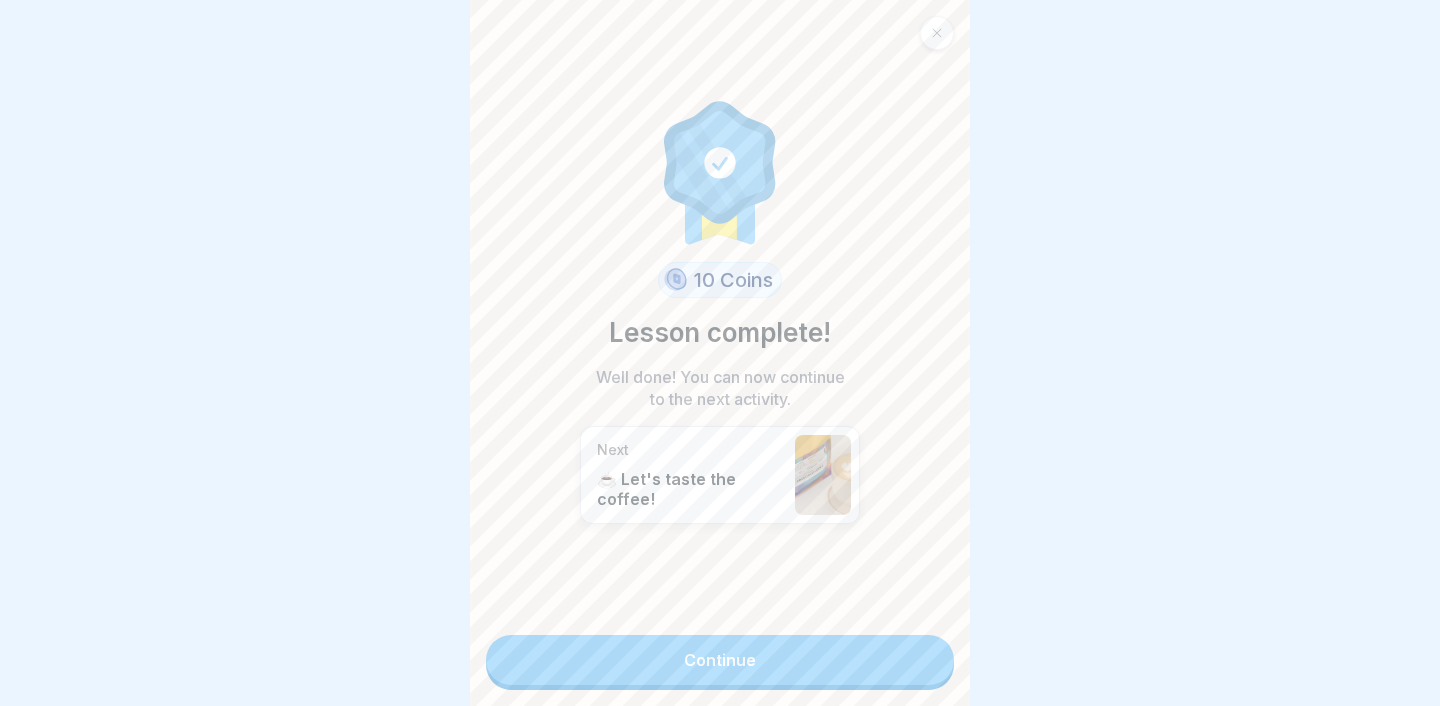 click on "Continue" at bounding box center [720, 660] 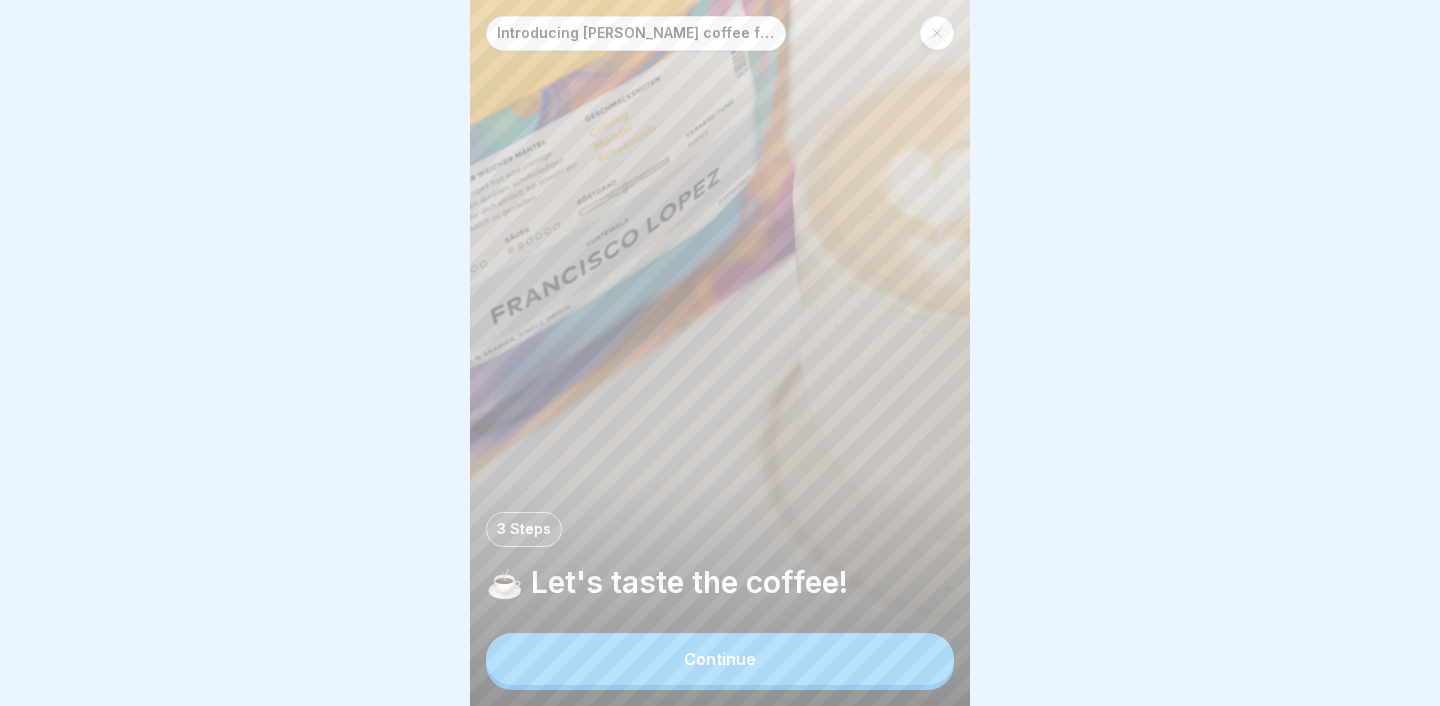 click on "Continue" at bounding box center (720, 659) 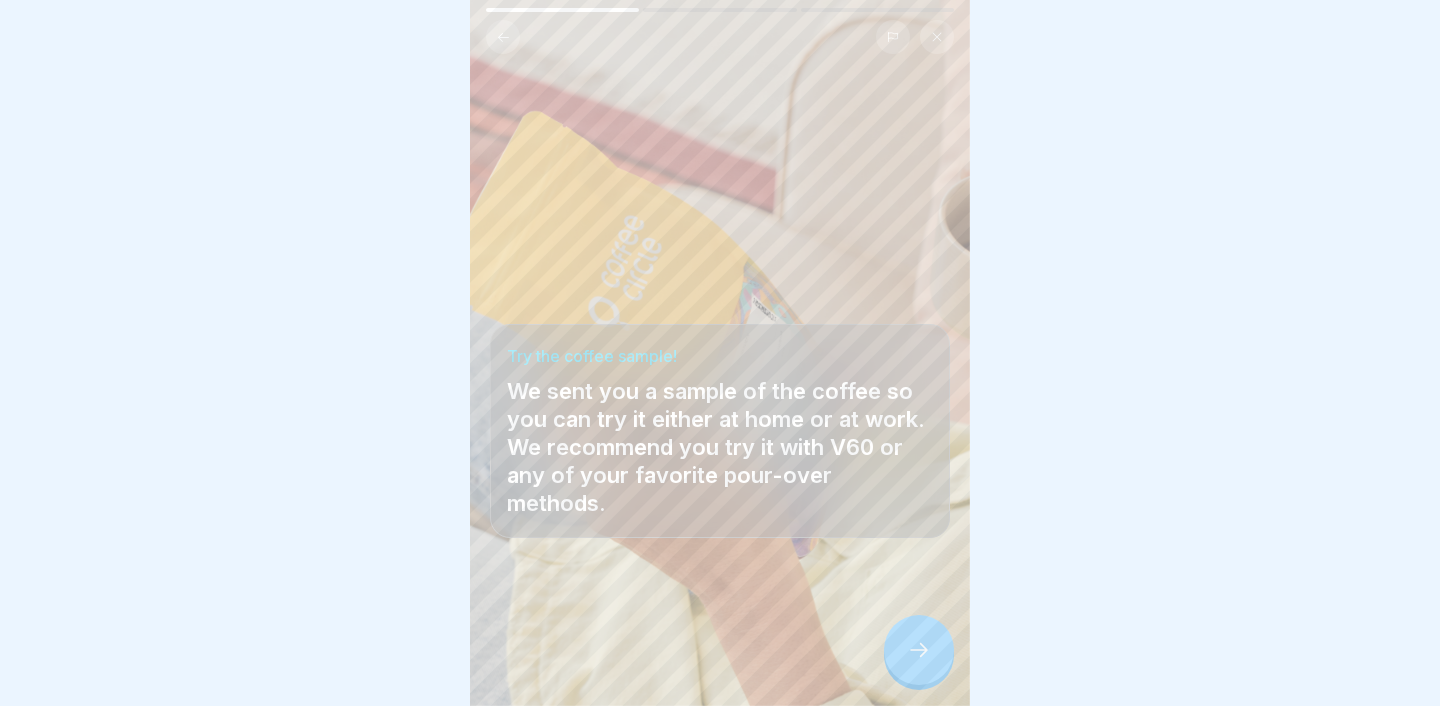 click at bounding box center [720, 646] 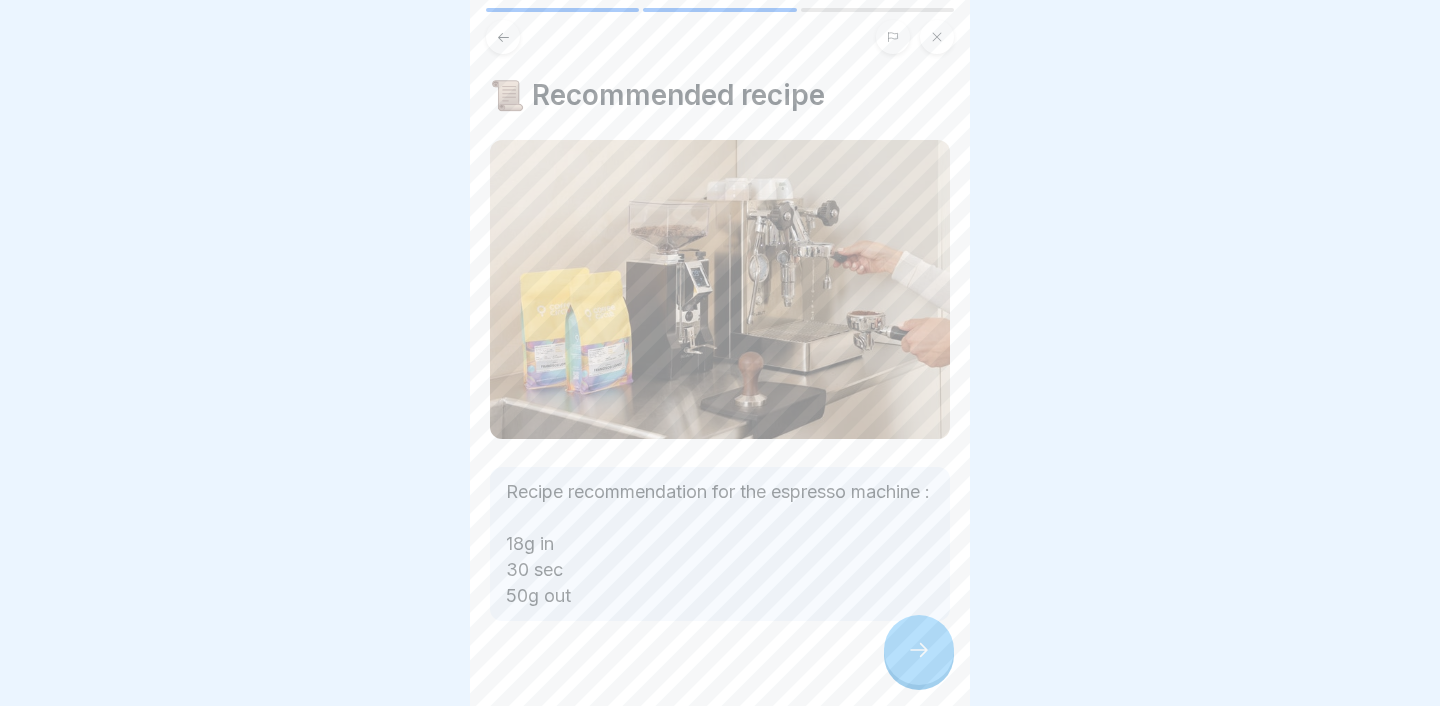 click 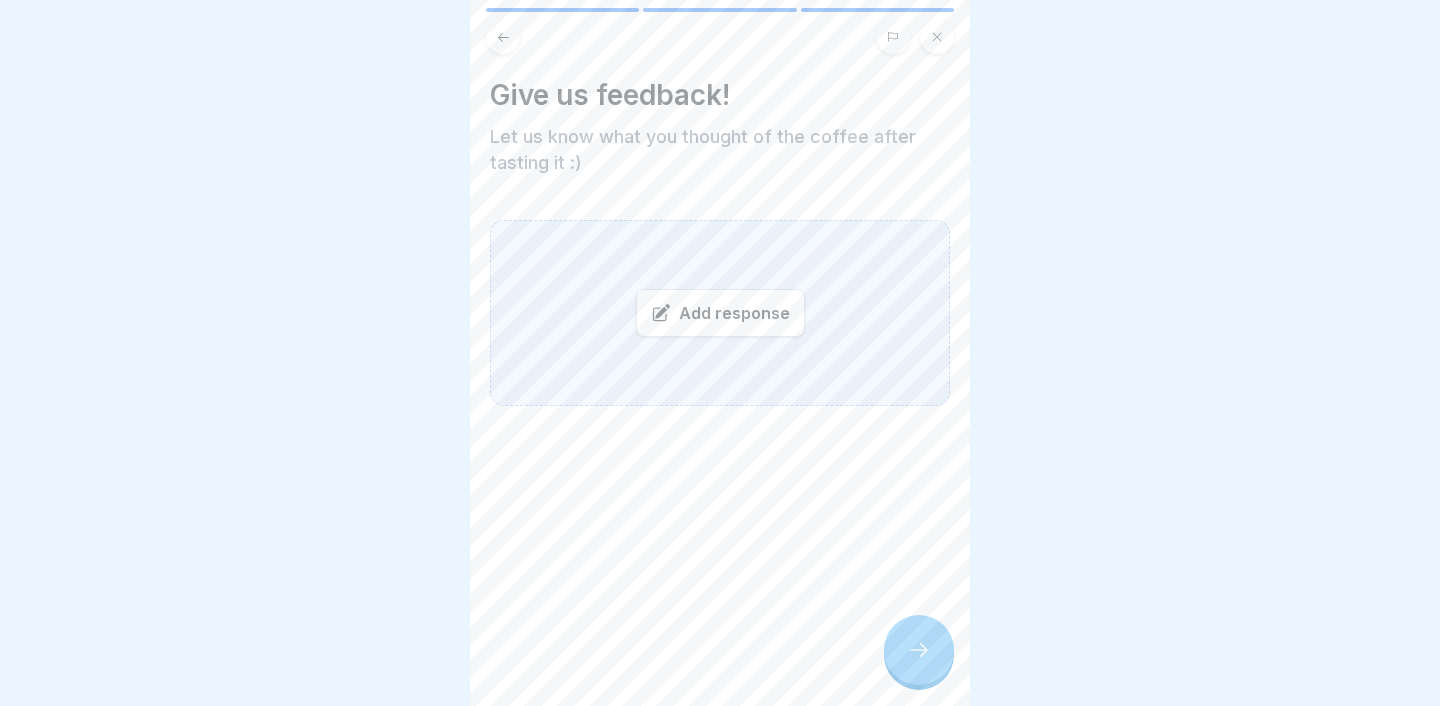 click 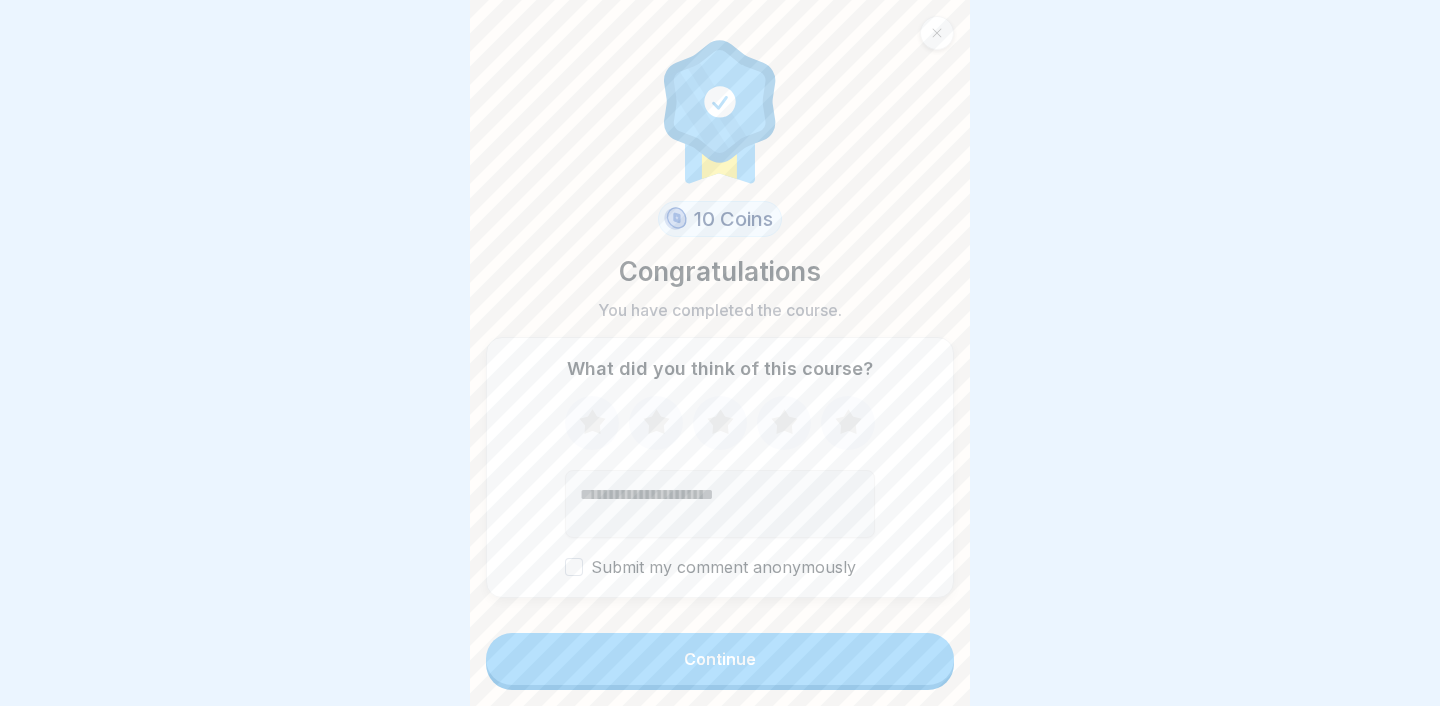 click on "Continue" at bounding box center [720, 659] 